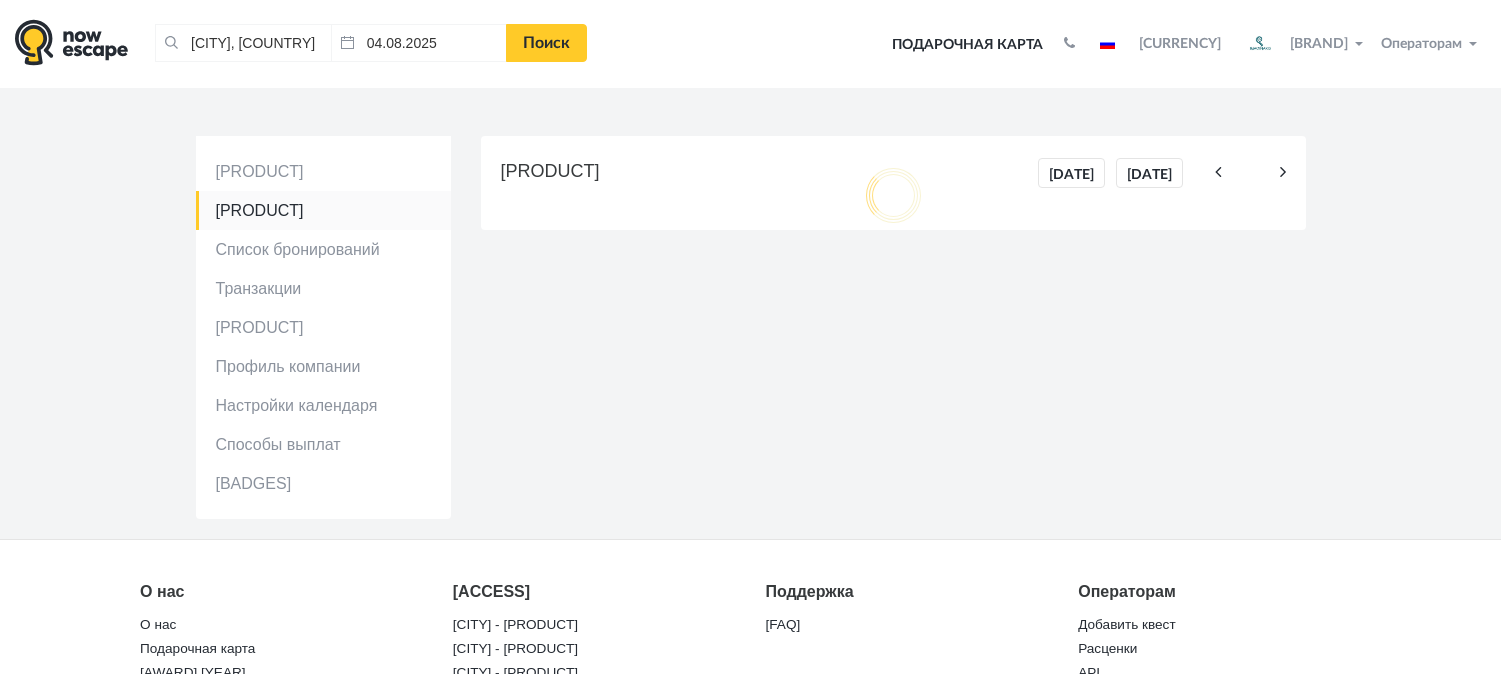 scroll, scrollTop: 0, scrollLeft: 0, axis: both 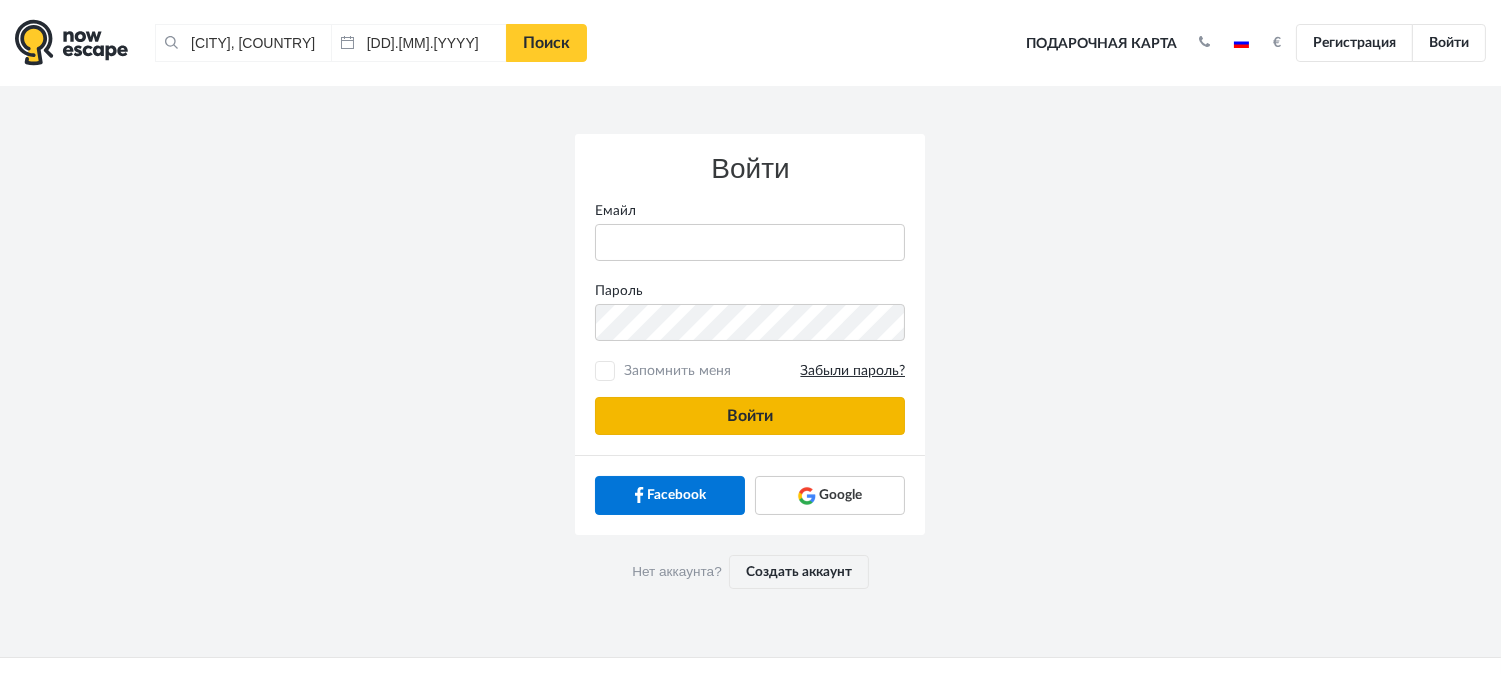 type on "[USERNAME]@[DOMAIN]" 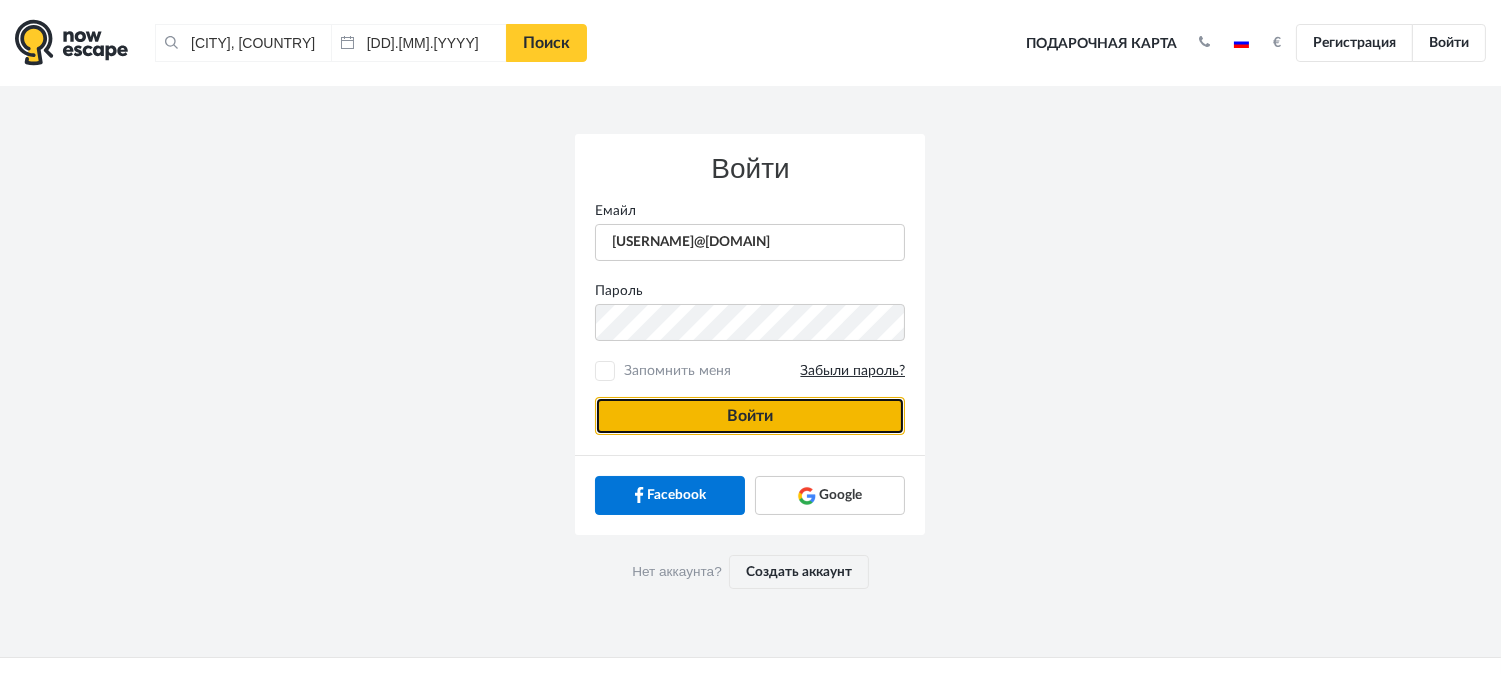 click on "Войти" at bounding box center [750, 416] 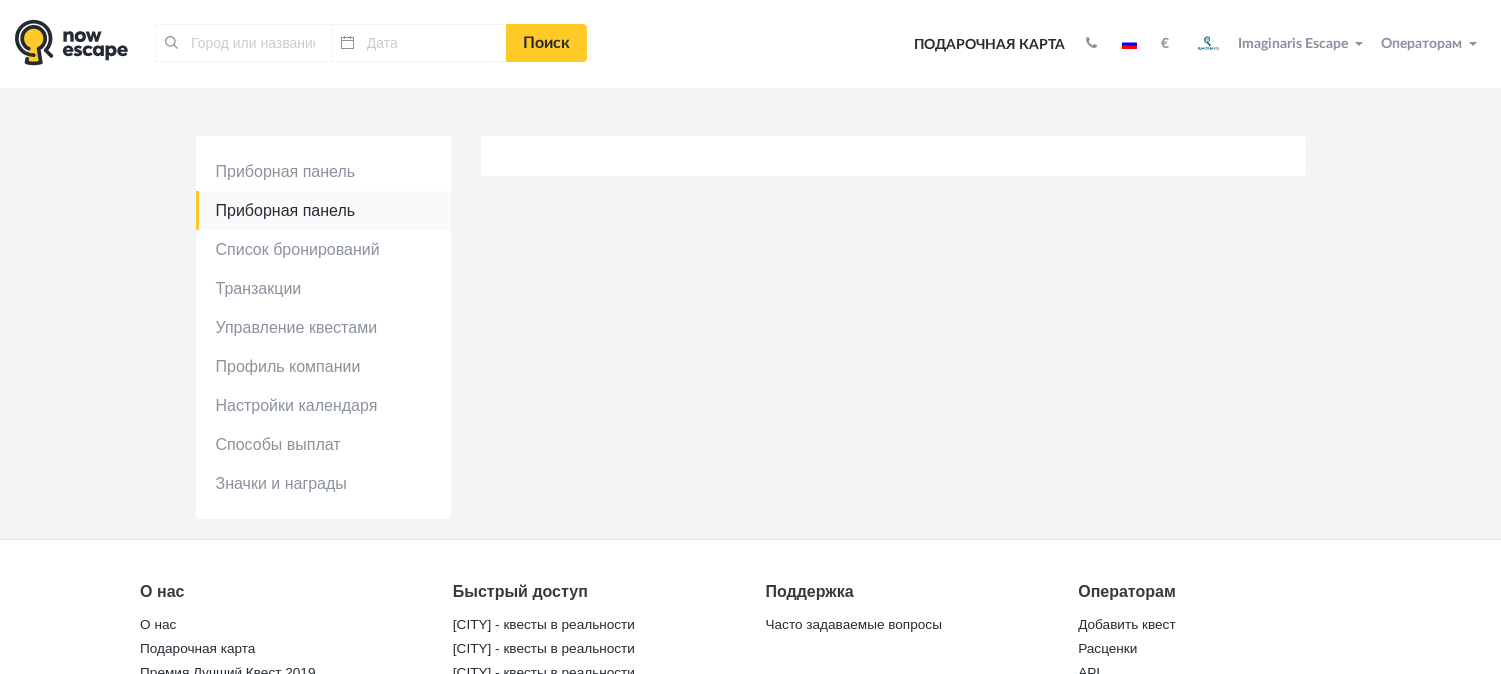 scroll, scrollTop: 0, scrollLeft: 0, axis: both 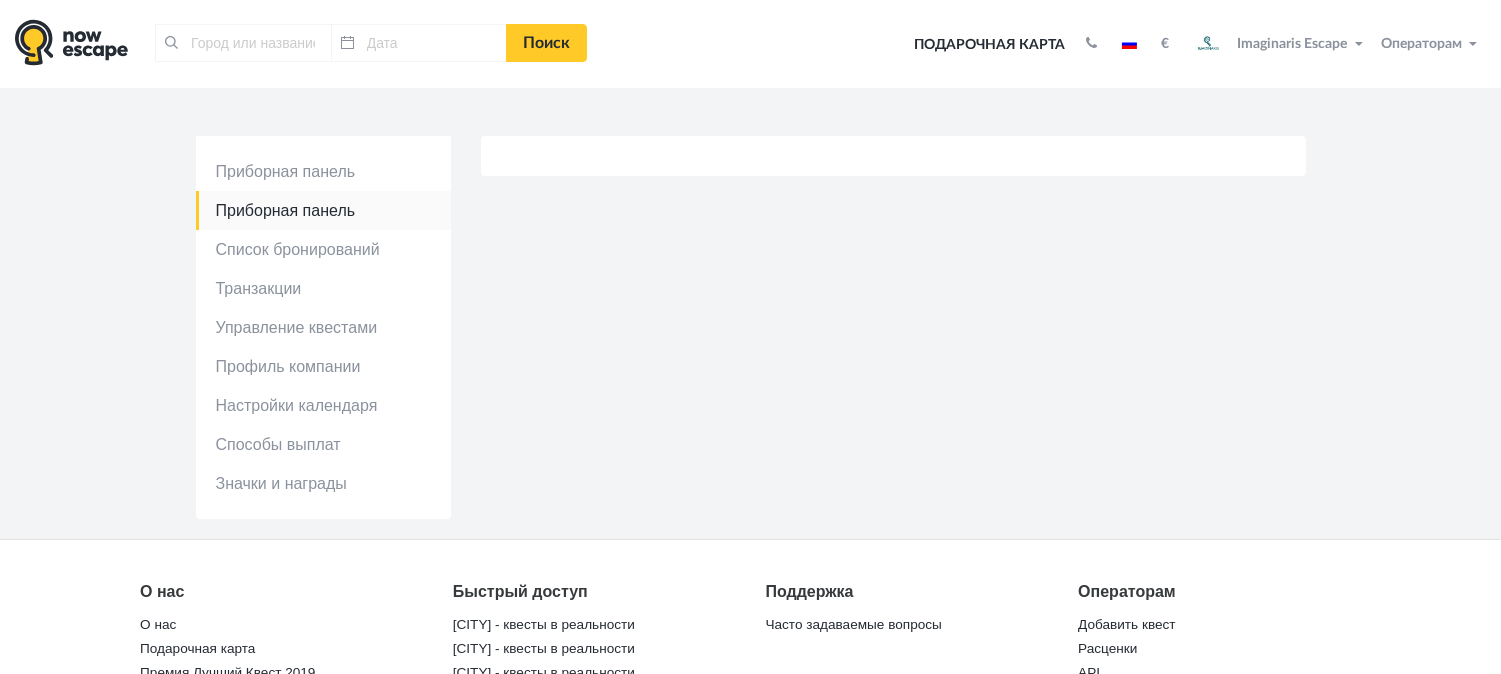 type on "[CITY], [COUNTRY]" 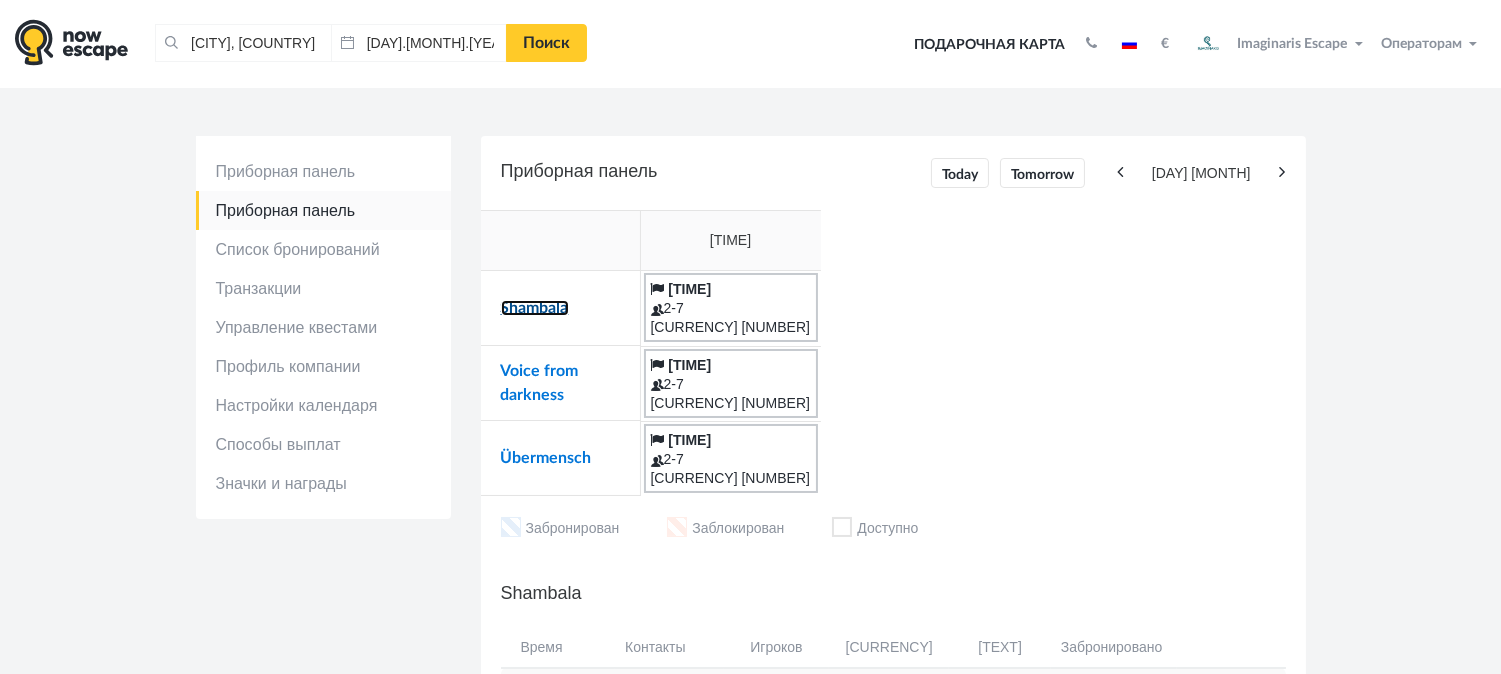 click on "Shambala" at bounding box center (535, 308) 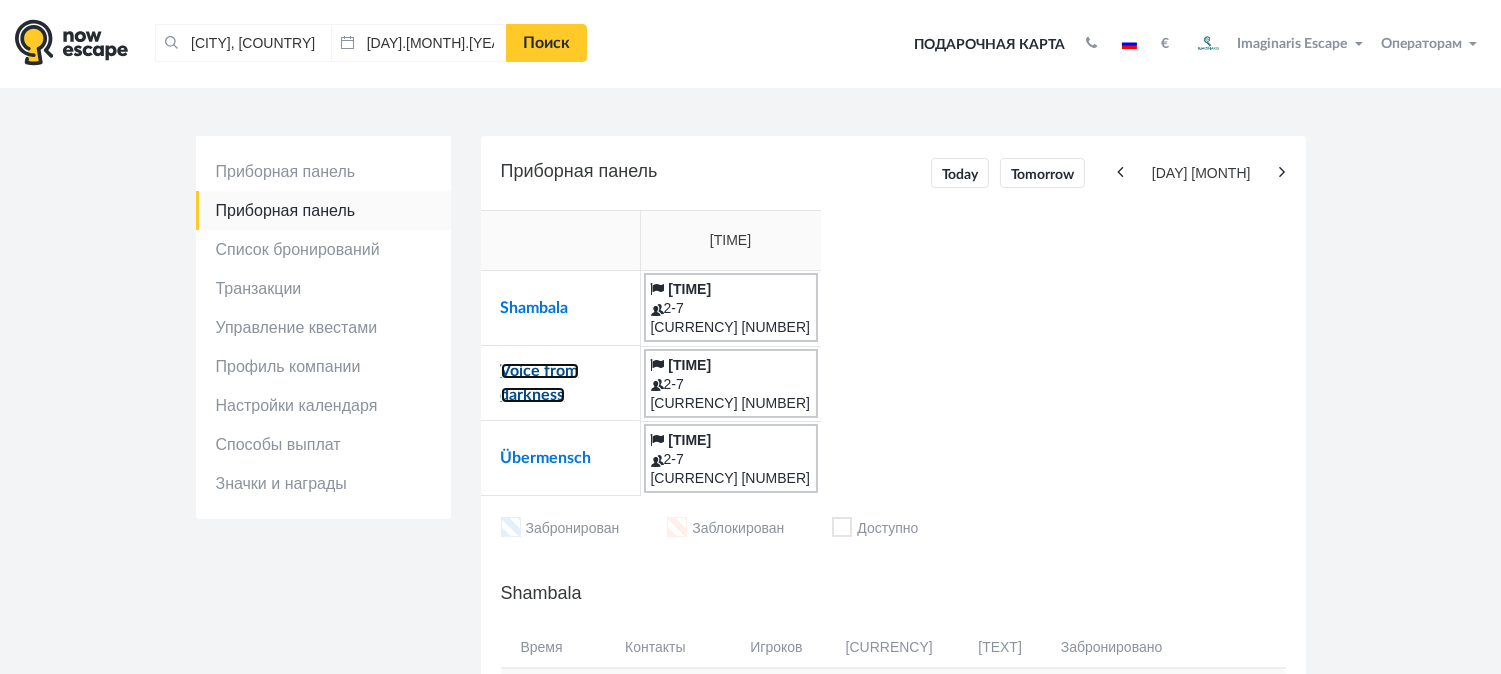 click on "Voice from darkness" at bounding box center (540, 383) 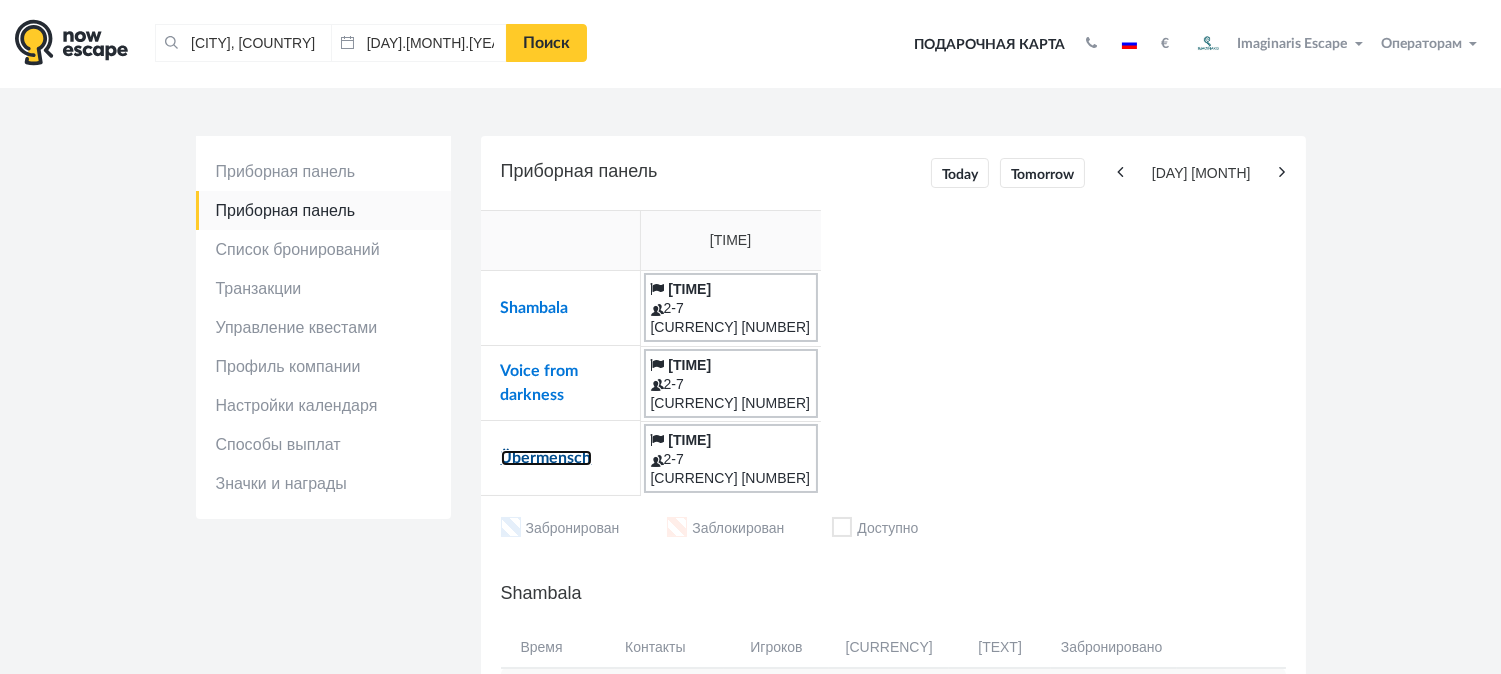 click on "Übermensch" at bounding box center (546, 458) 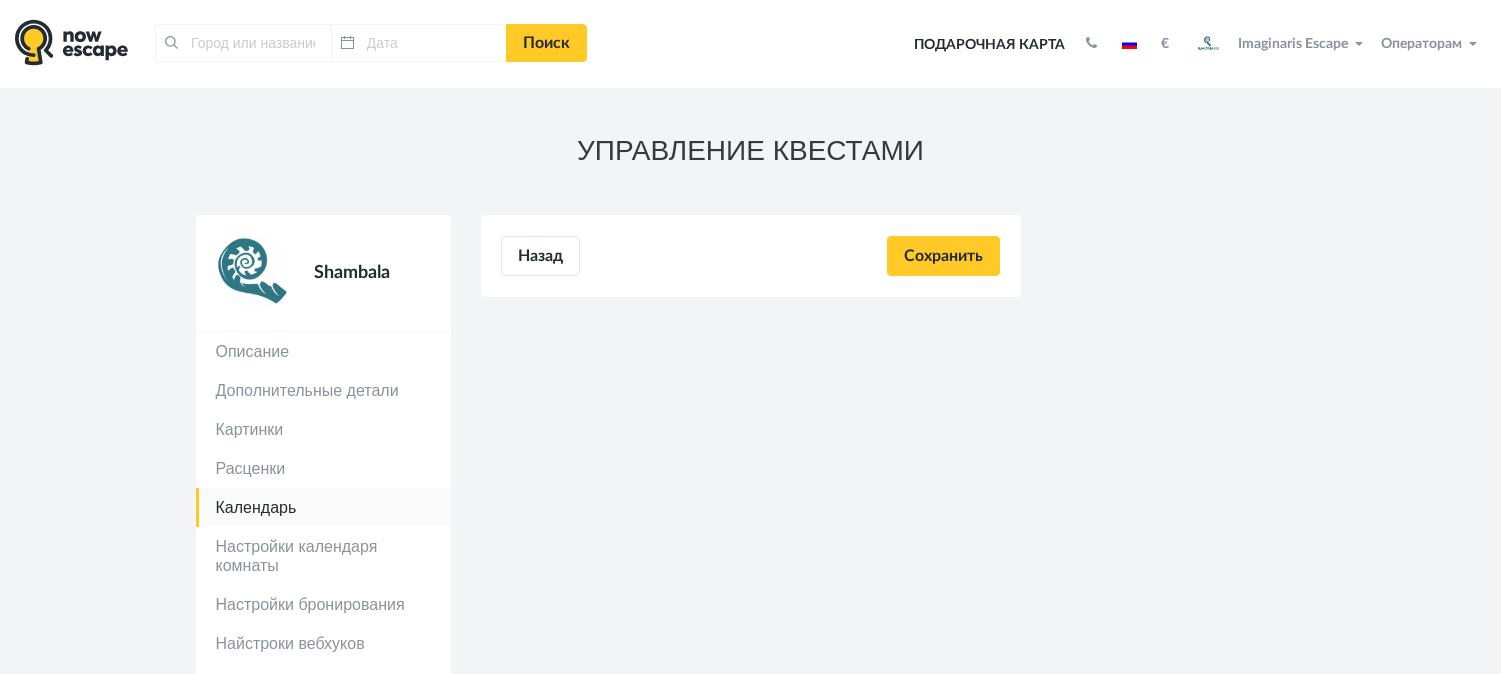 scroll, scrollTop: 0, scrollLeft: 0, axis: both 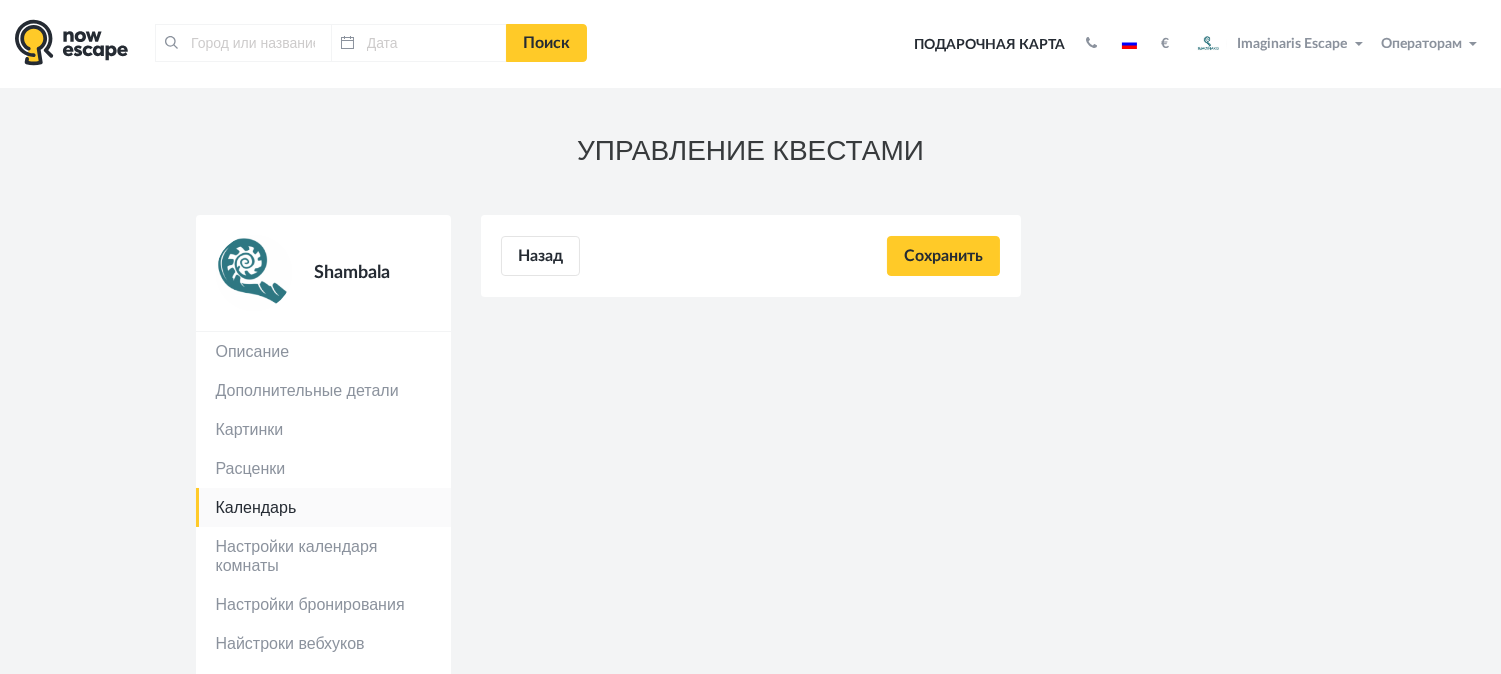 type on "[CITY], [COUNTRY]" 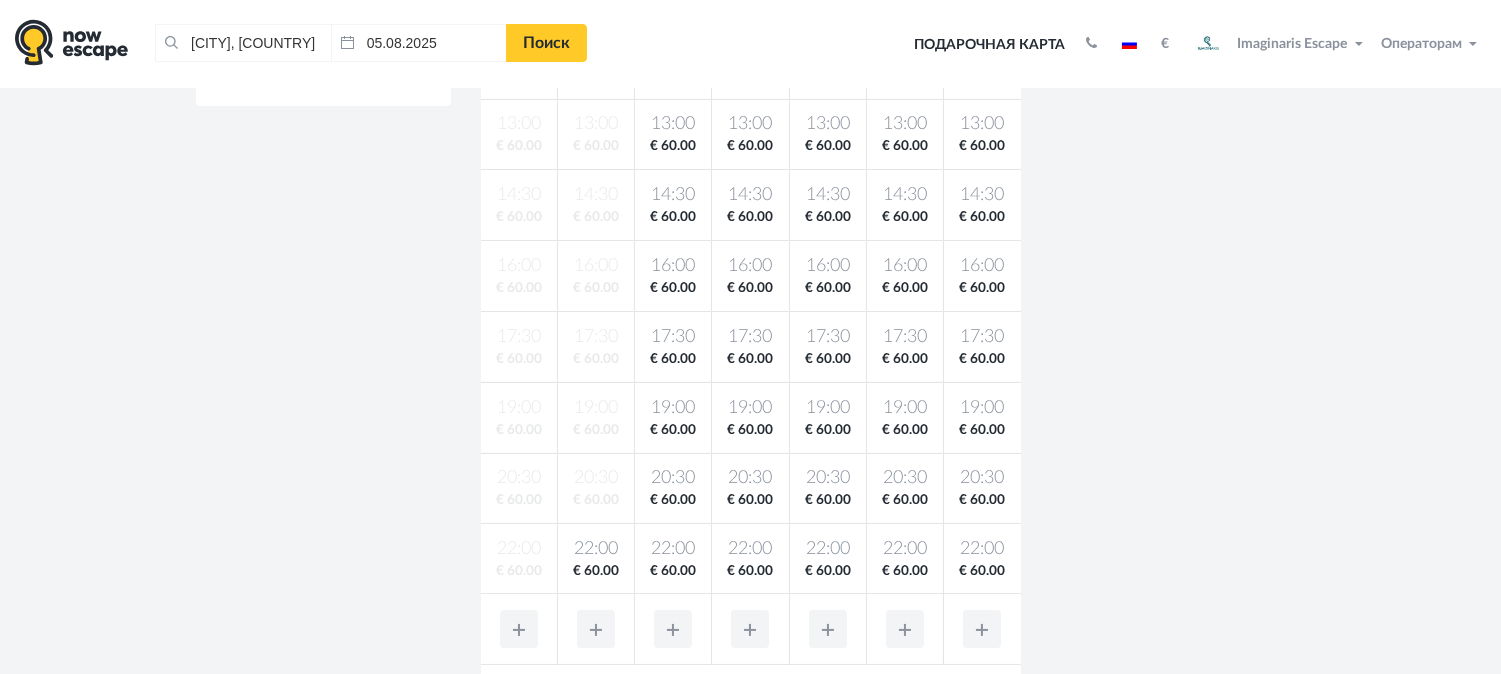 scroll, scrollTop: 585, scrollLeft: 0, axis: vertical 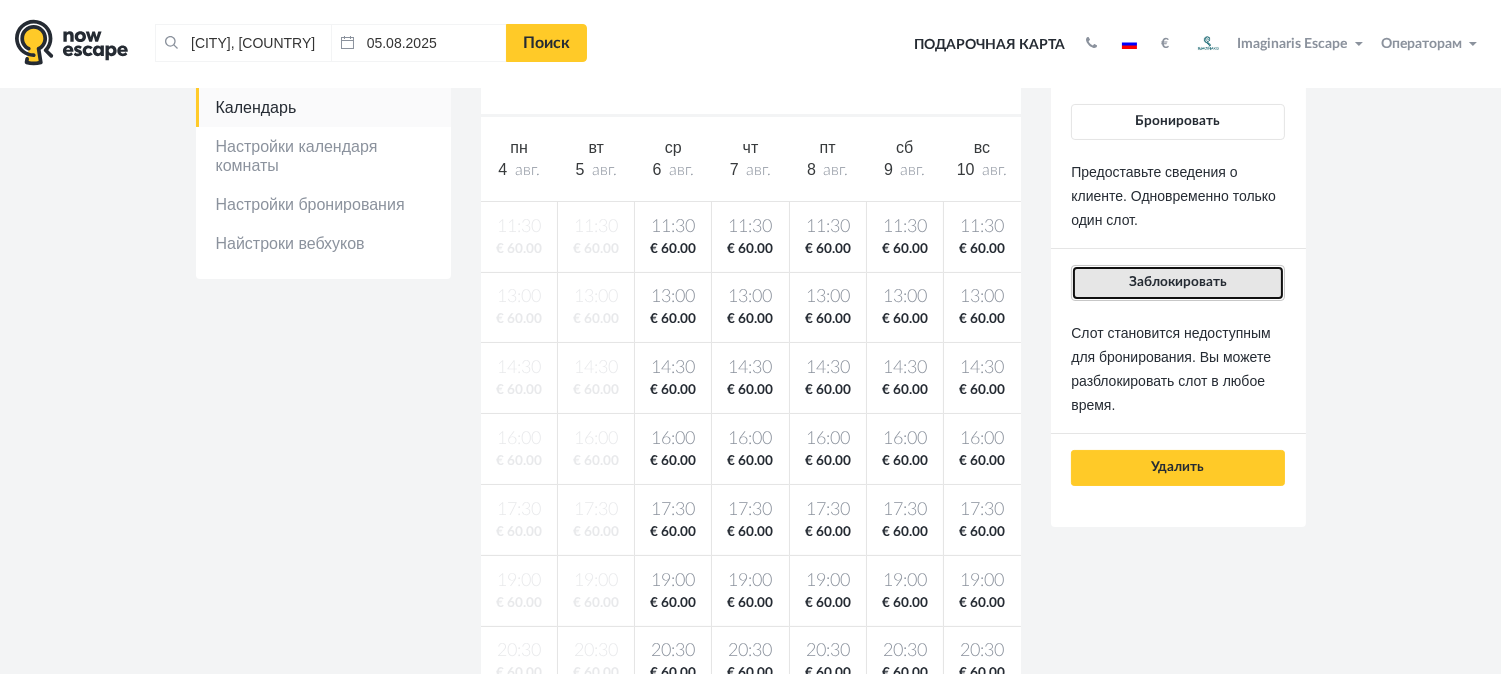 click on "Заблокировать" at bounding box center [1178, 282] 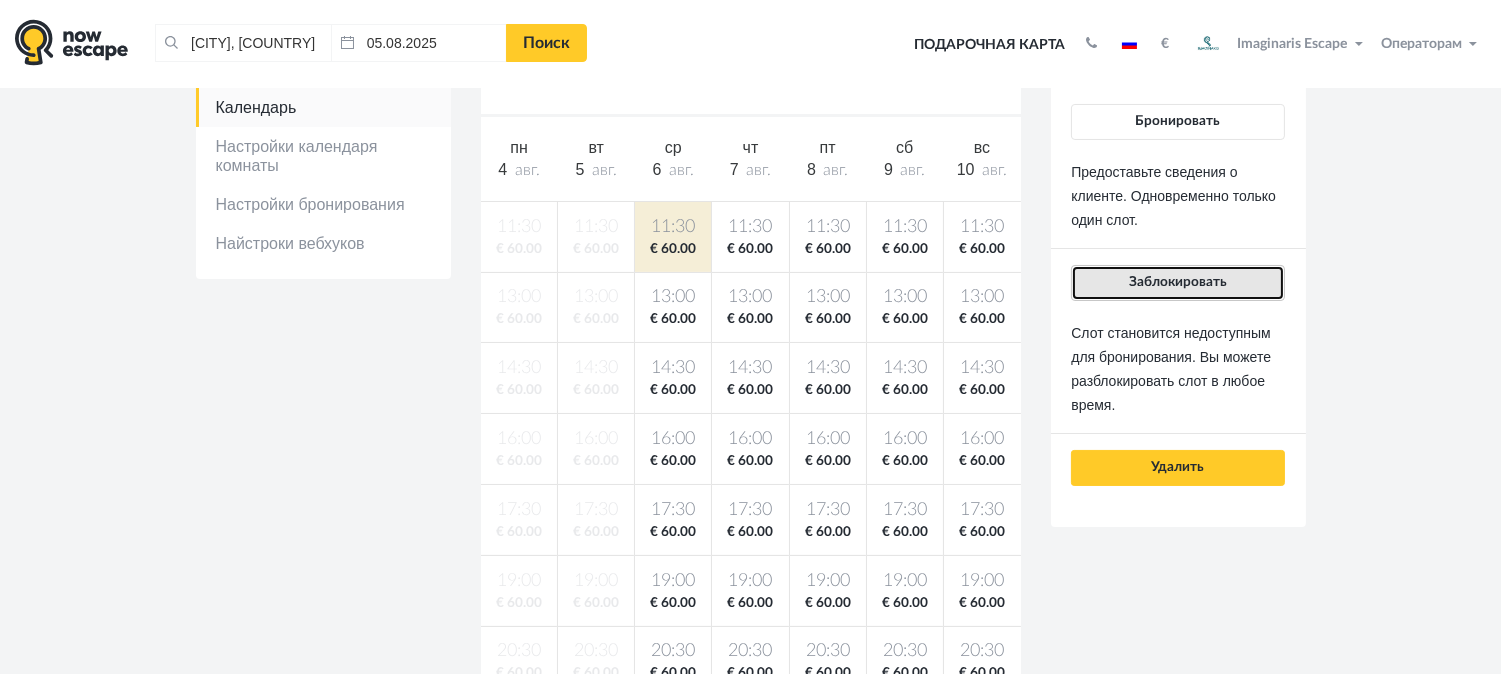 click on "Заблокировать" at bounding box center [1177, 283] 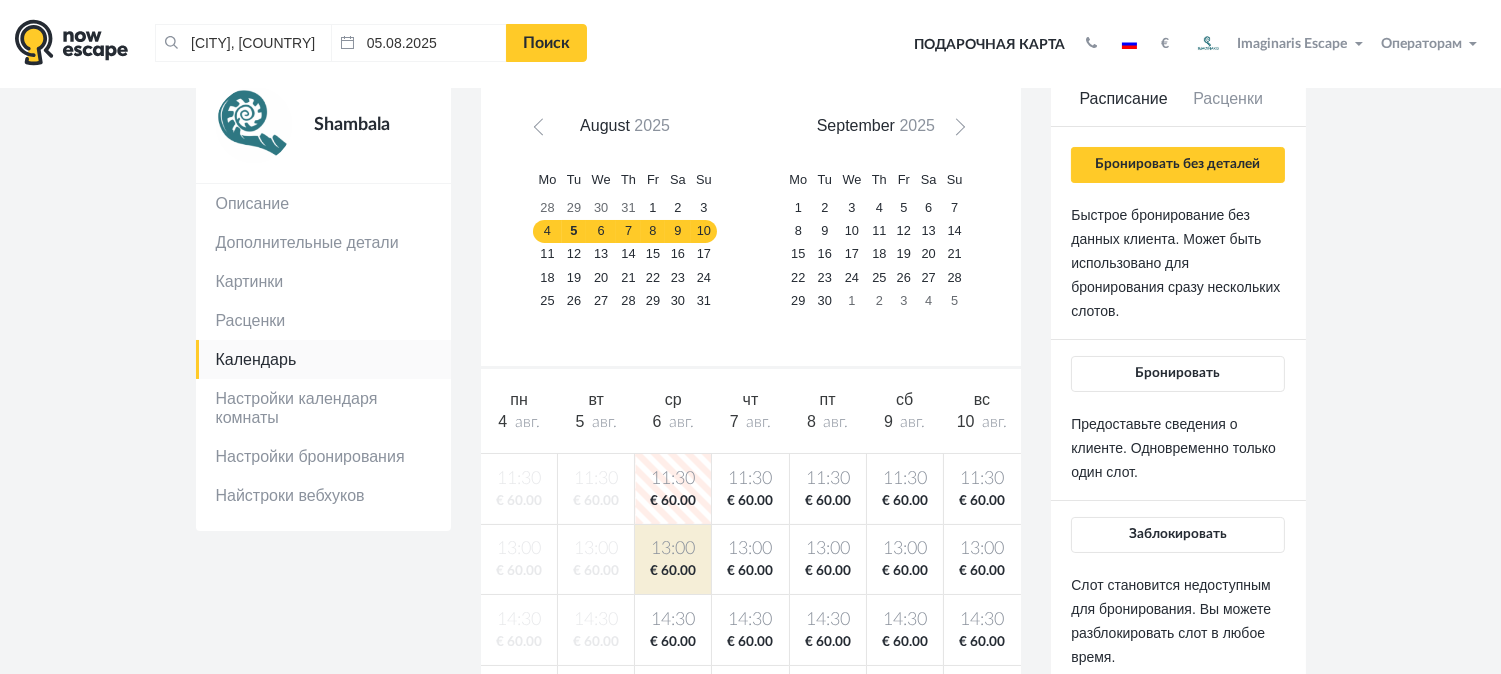 scroll, scrollTop: 147, scrollLeft: 0, axis: vertical 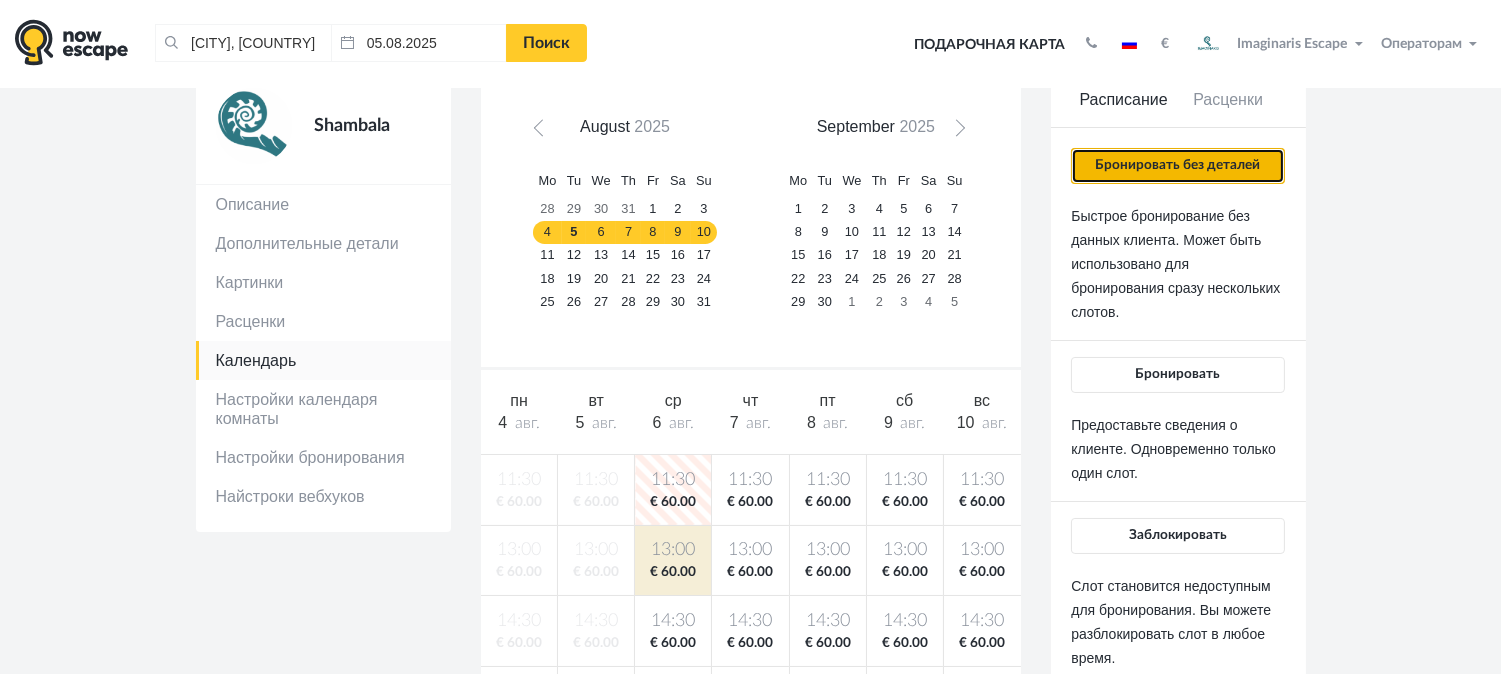 click on "Бронировать без деталей" at bounding box center (1177, 166) 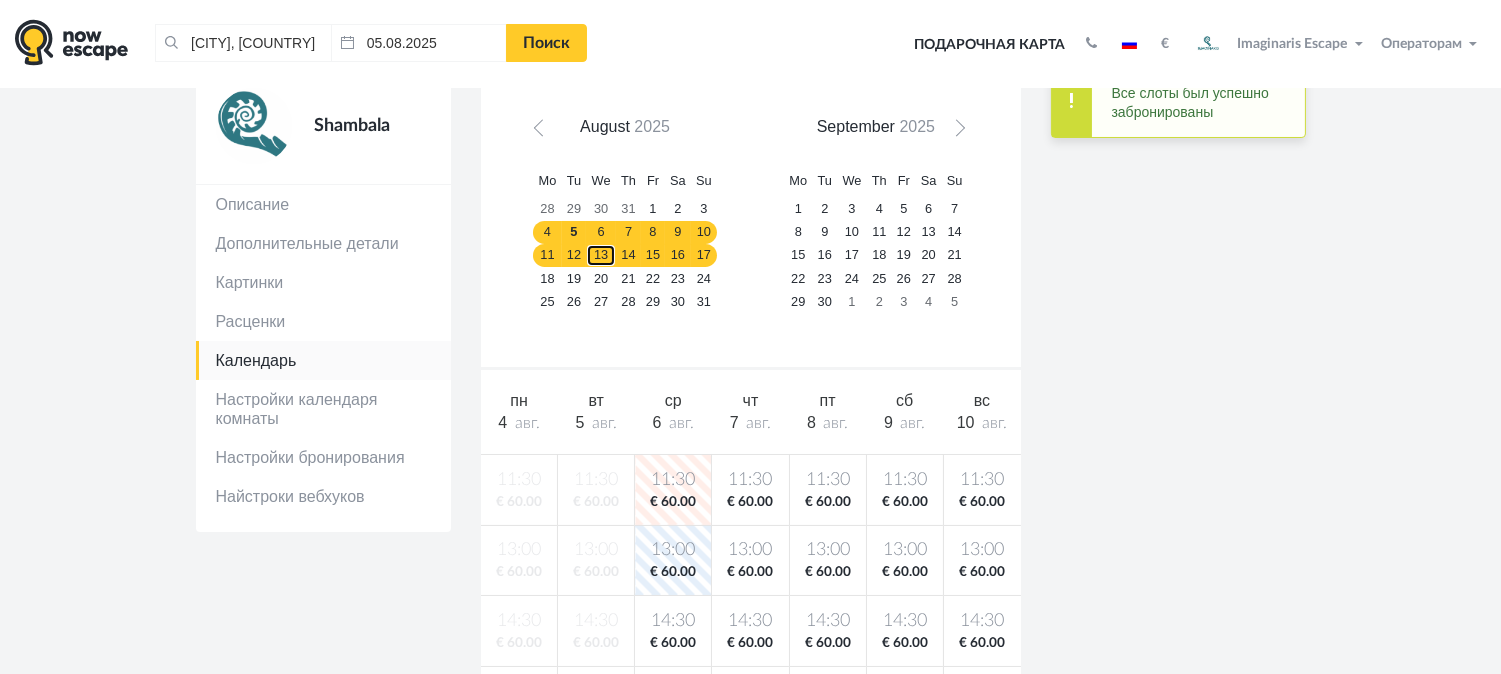click on "13" at bounding box center (601, 255) 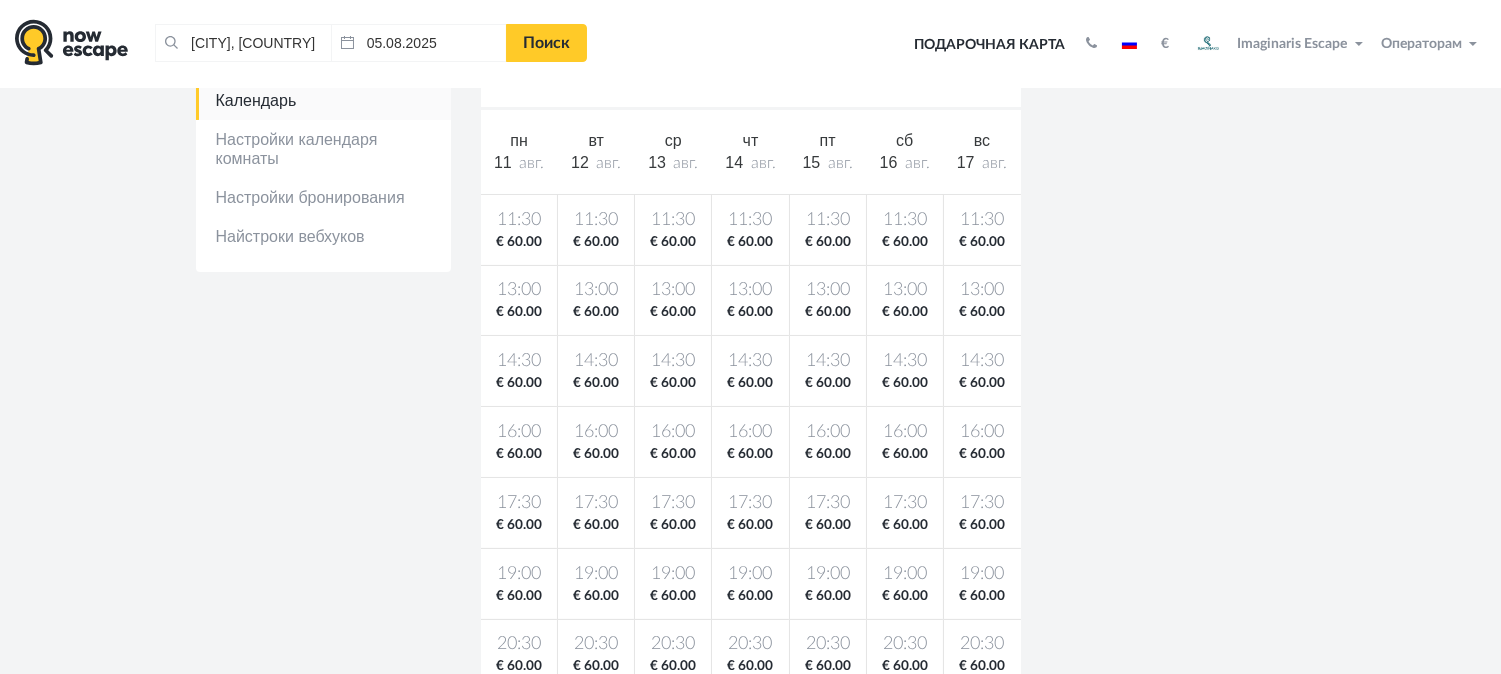 scroll, scrollTop: 414, scrollLeft: 0, axis: vertical 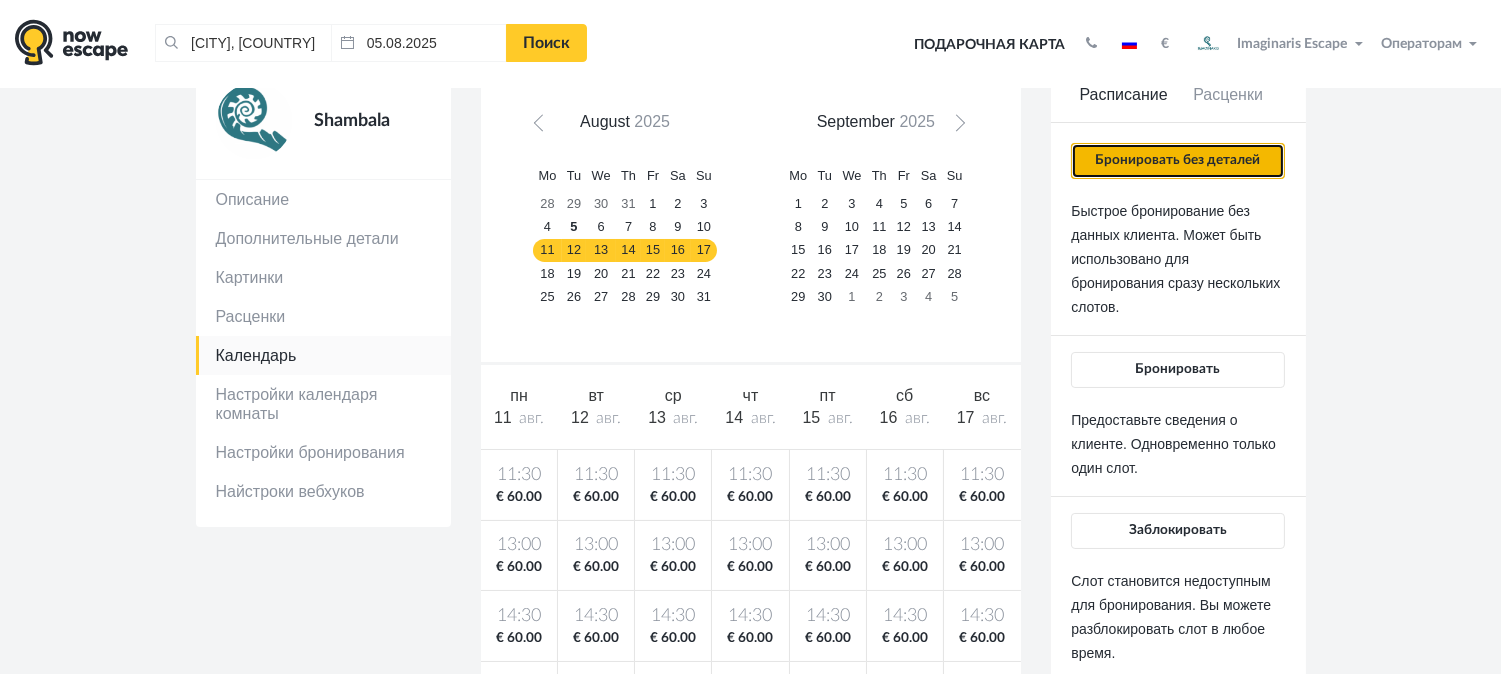 drag, startPoint x: 1233, startPoint y: 165, endPoint x: 1247, endPoint y: 155, distance: 17.20465 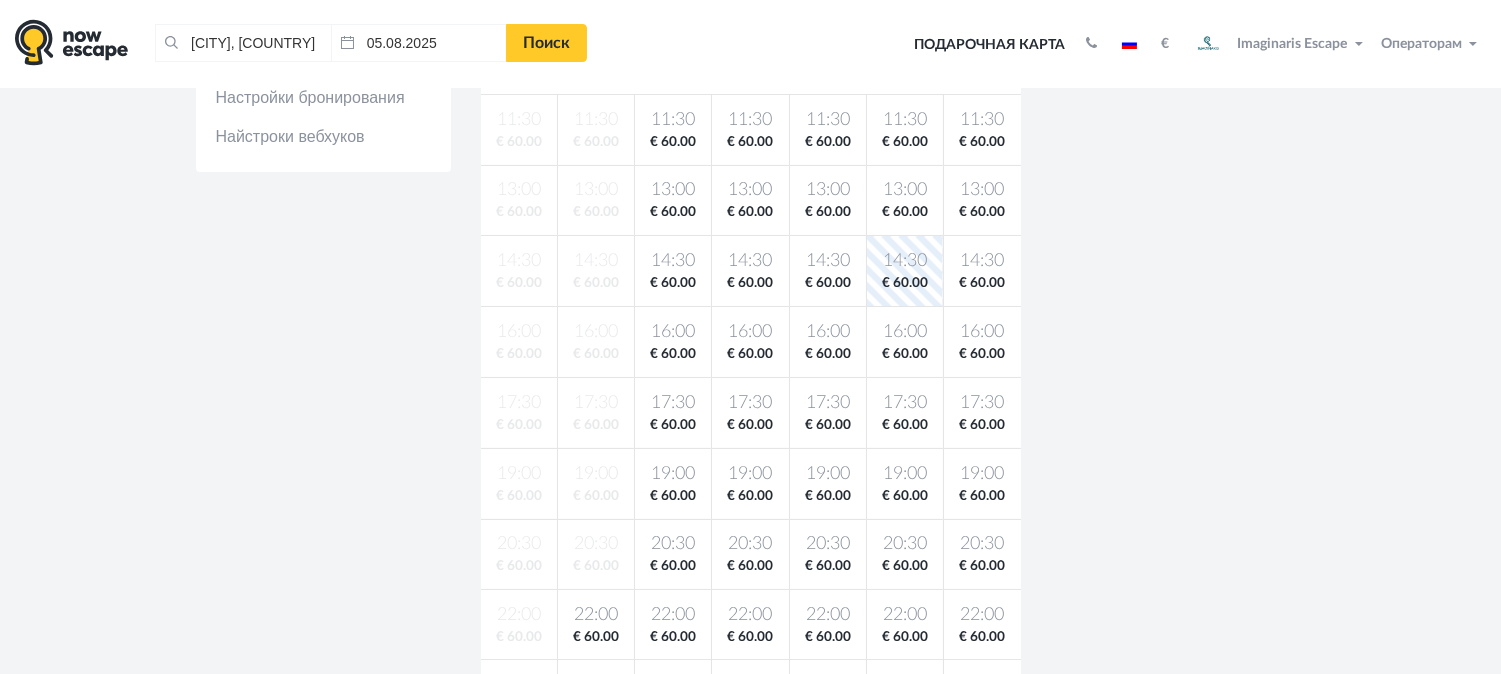scroll, scrollTop: 530, scrollLeft: 0, axis: vertical 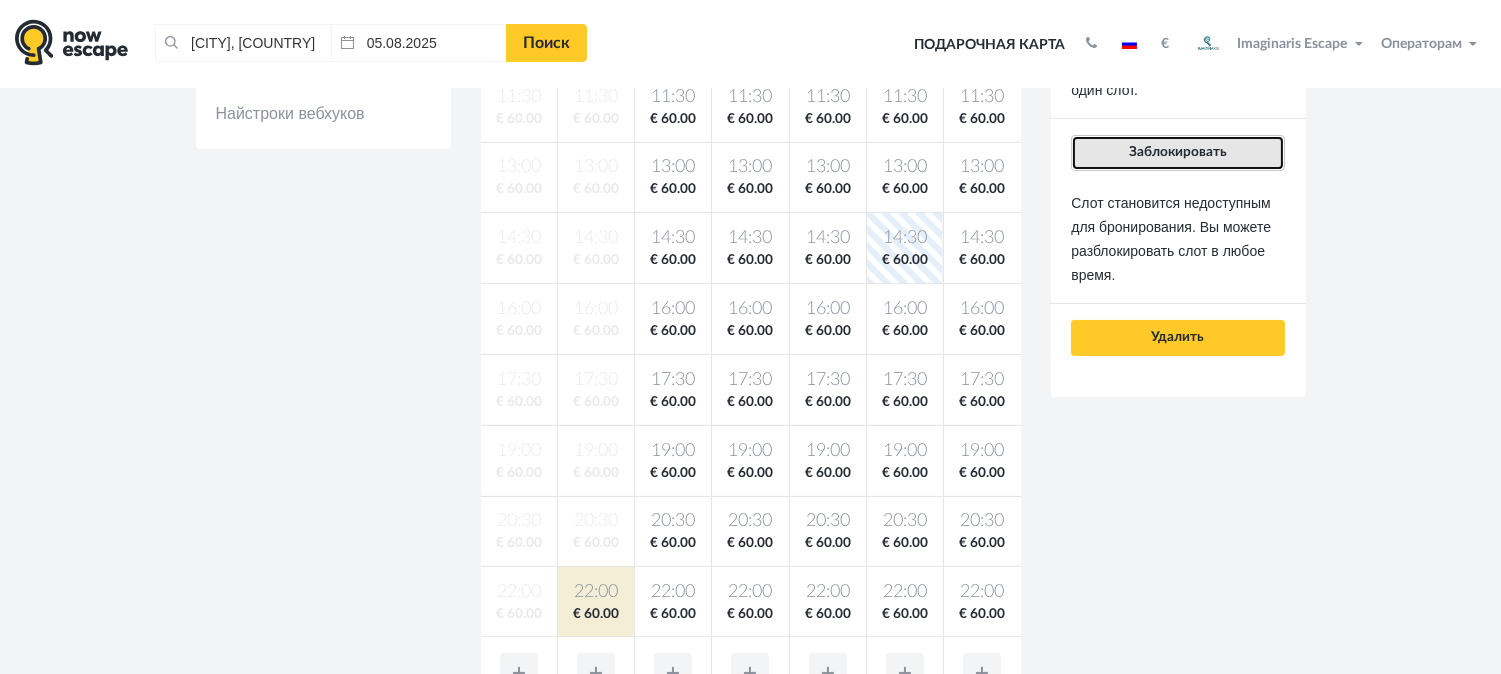 click on "Заблокировать" at bounding box center [1177, 153] 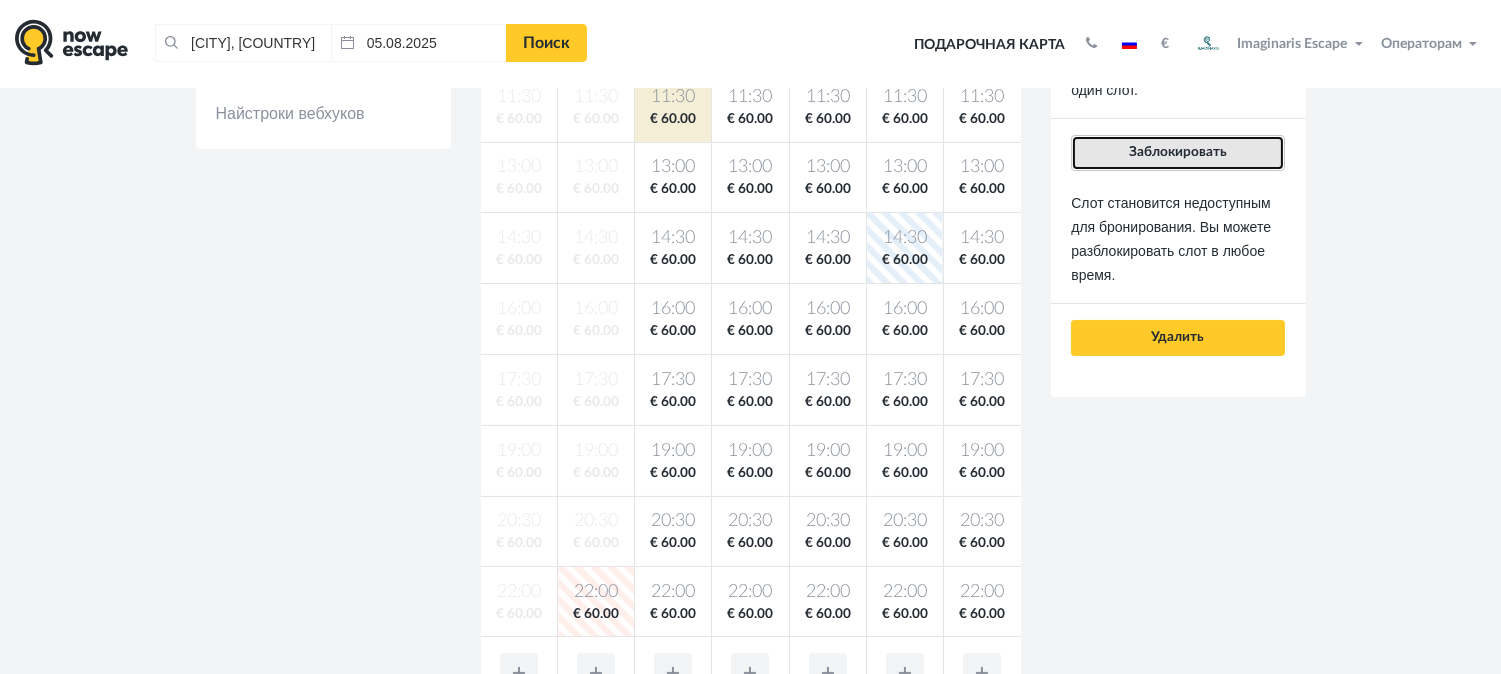 click on "Заблокировать" at bounding box center (1177, 153) 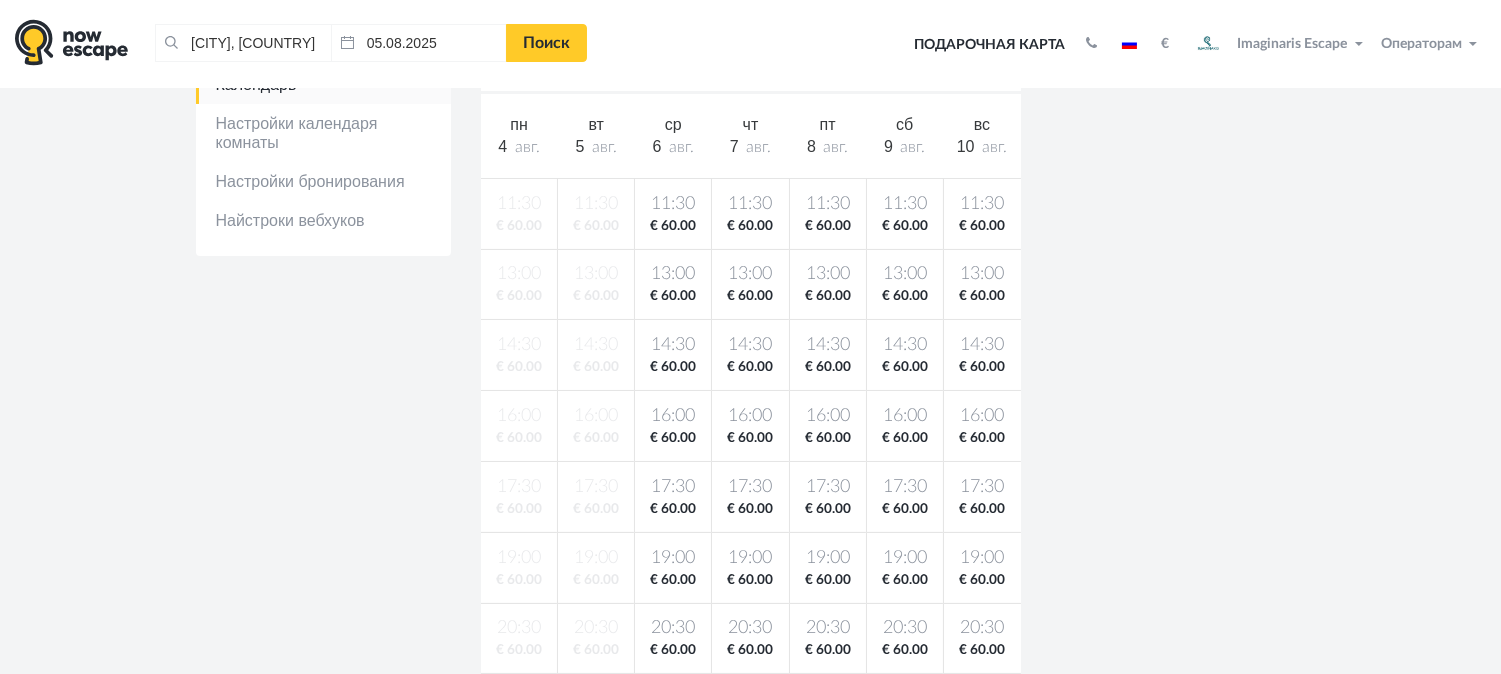 scroll, scrollTop: 533, scrollLeft: 0, axis: vertical 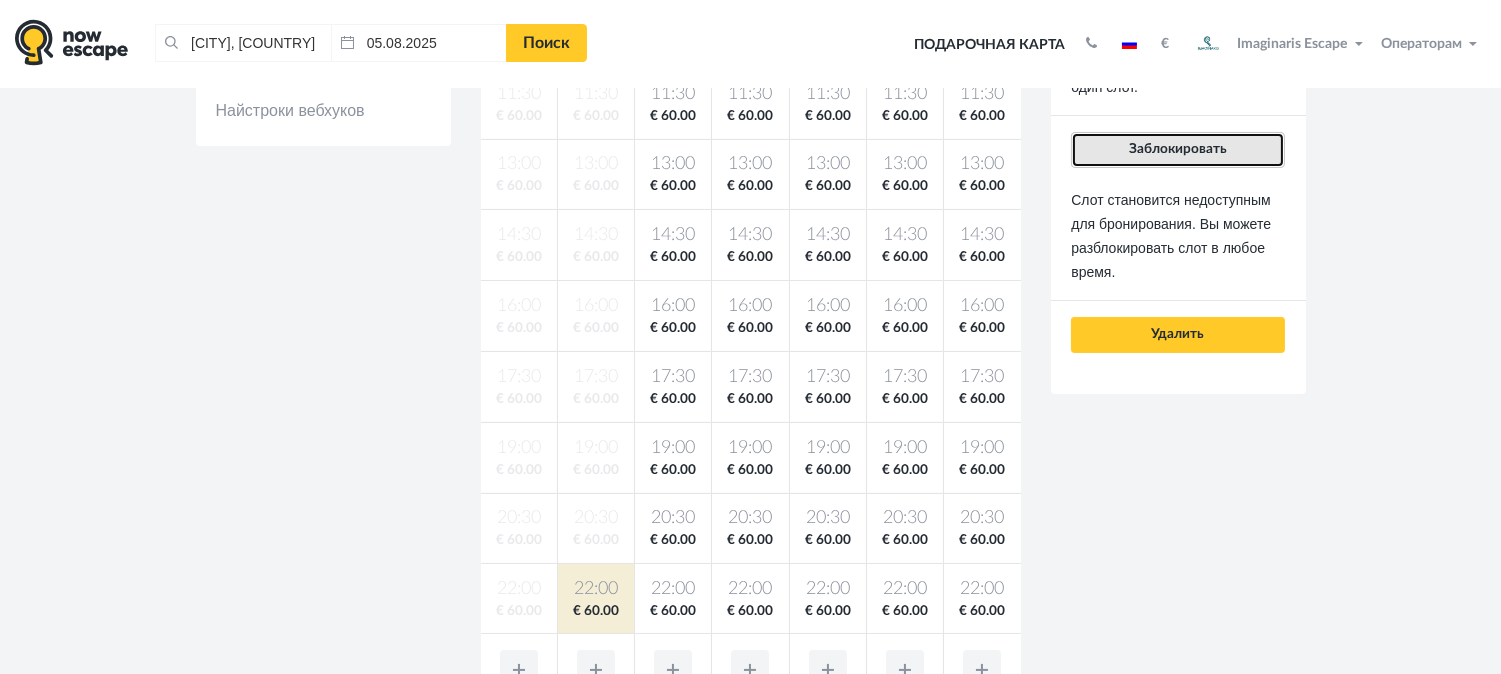 click on "Заблокировать" at bounding box center [1177, 150] 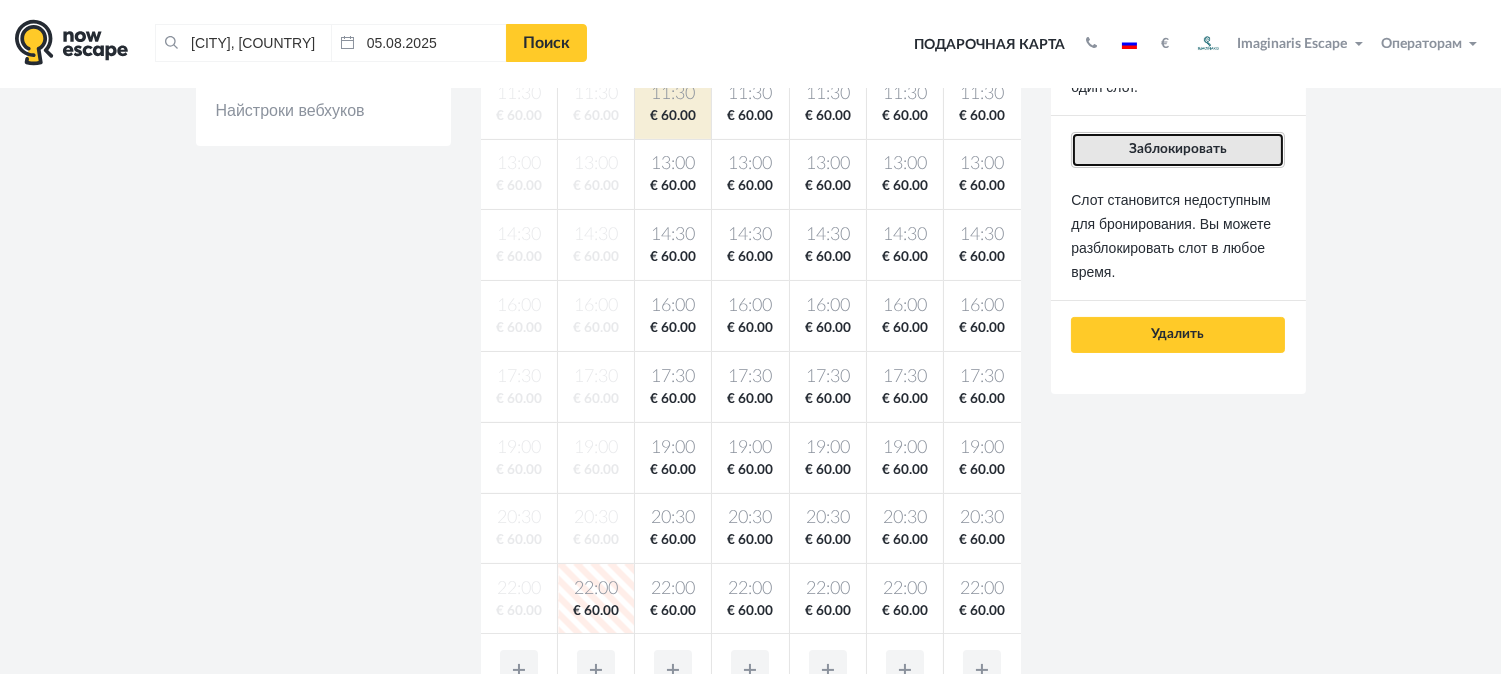 click on "Заблокировать" at bounding box center (1177, 150) 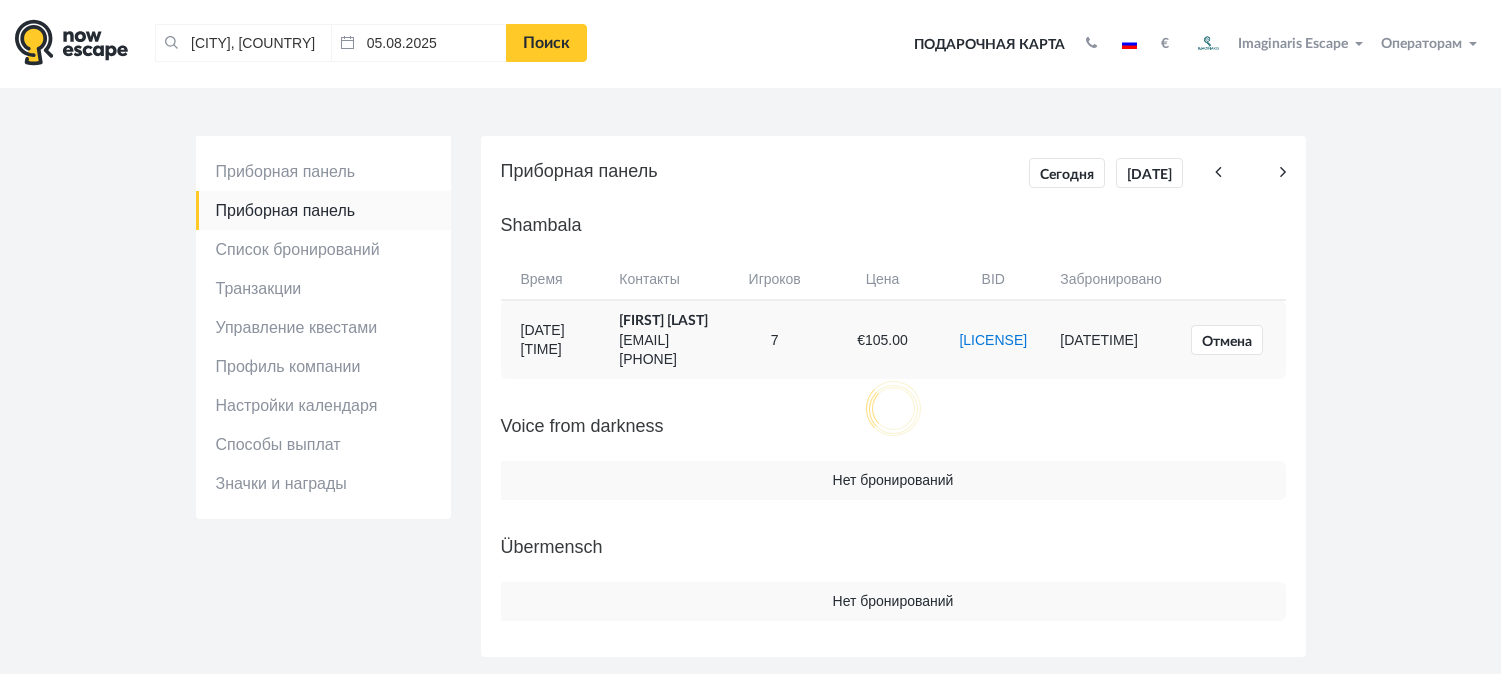 scroll, scrollTop: 0, scrollLeft: 0, axis: both 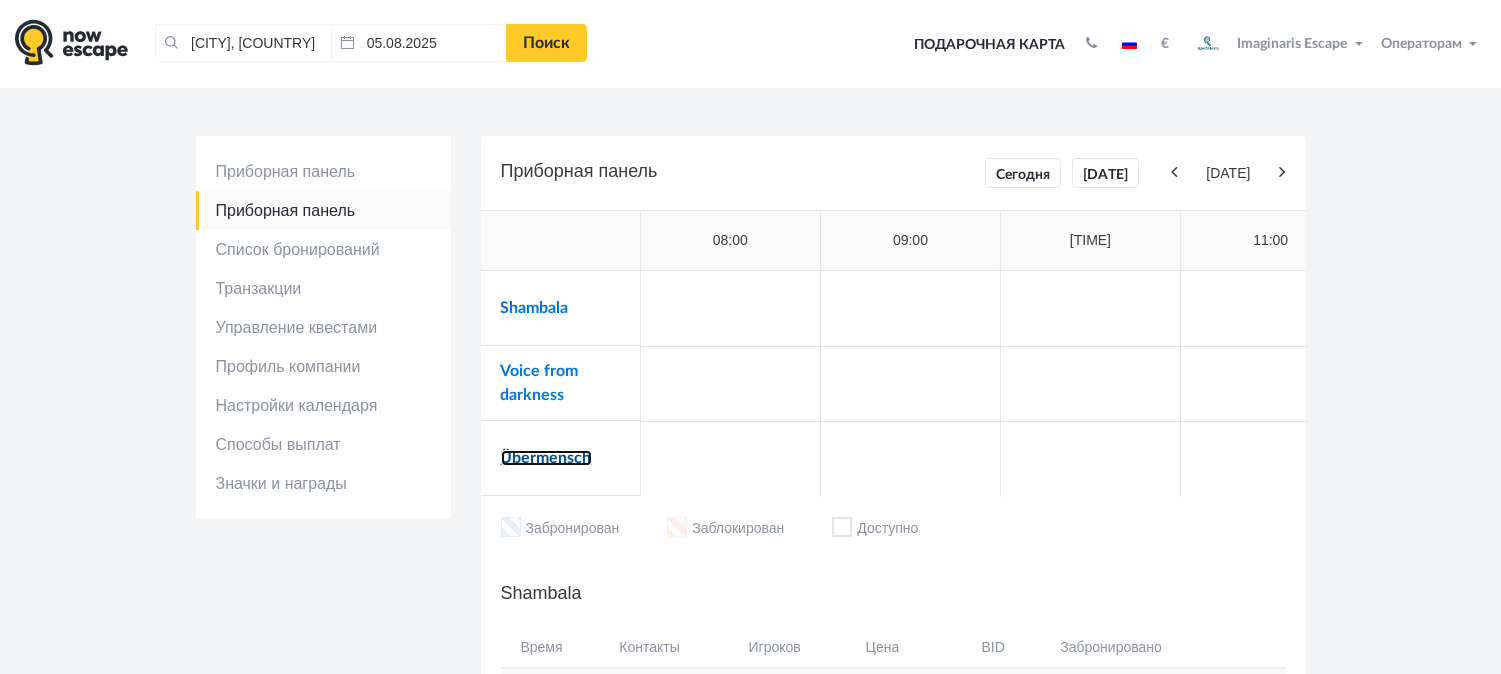 click on "Übermensch" at bounding box center [546, 458] 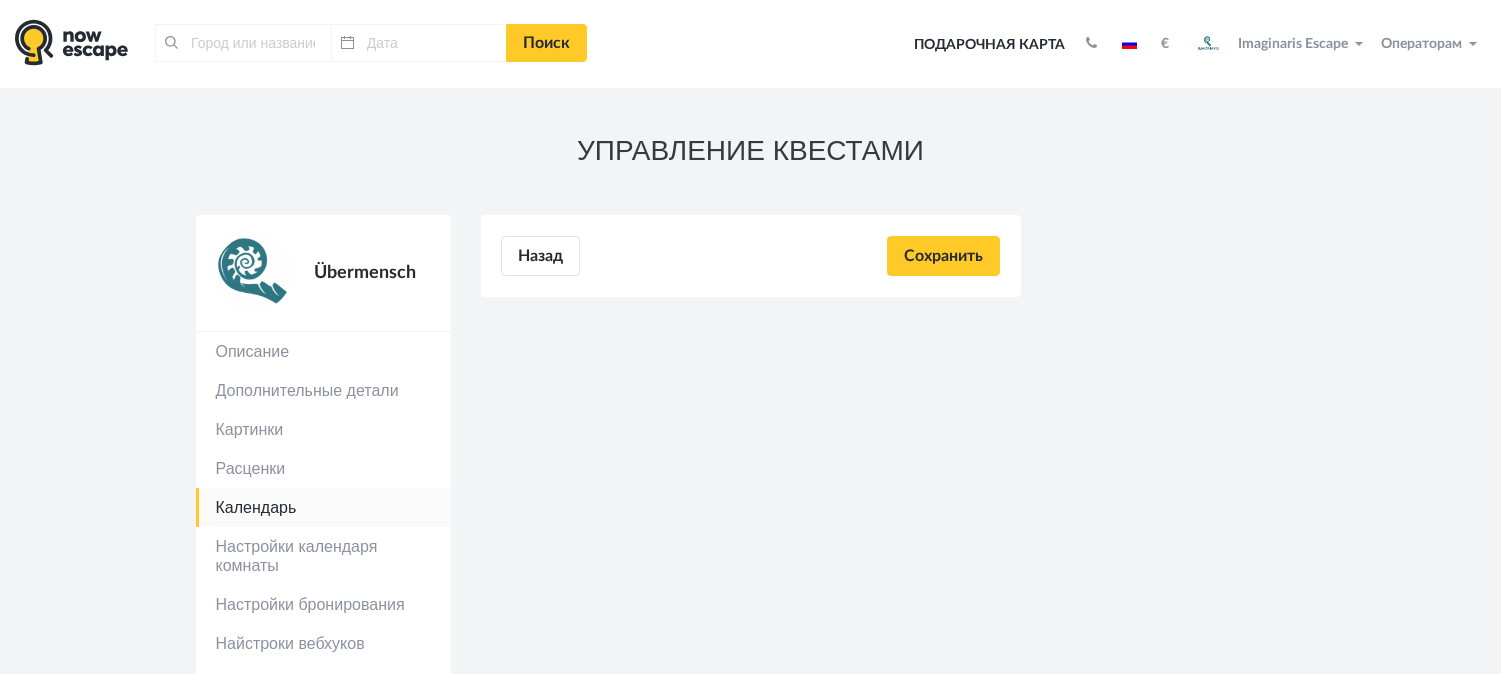 scroll, scrollTop: 0, scrollLeft: 0, axis: both 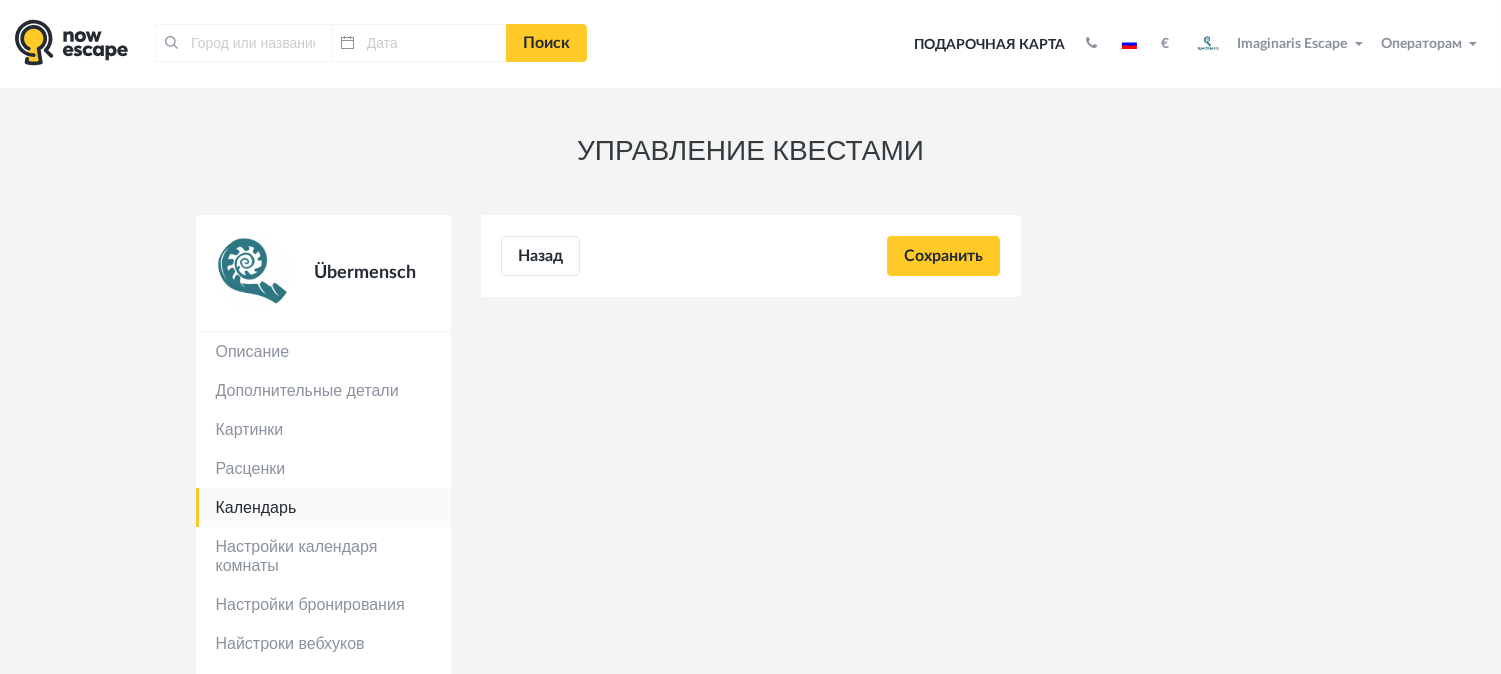 type on "[CITY], [COUNTRY]" 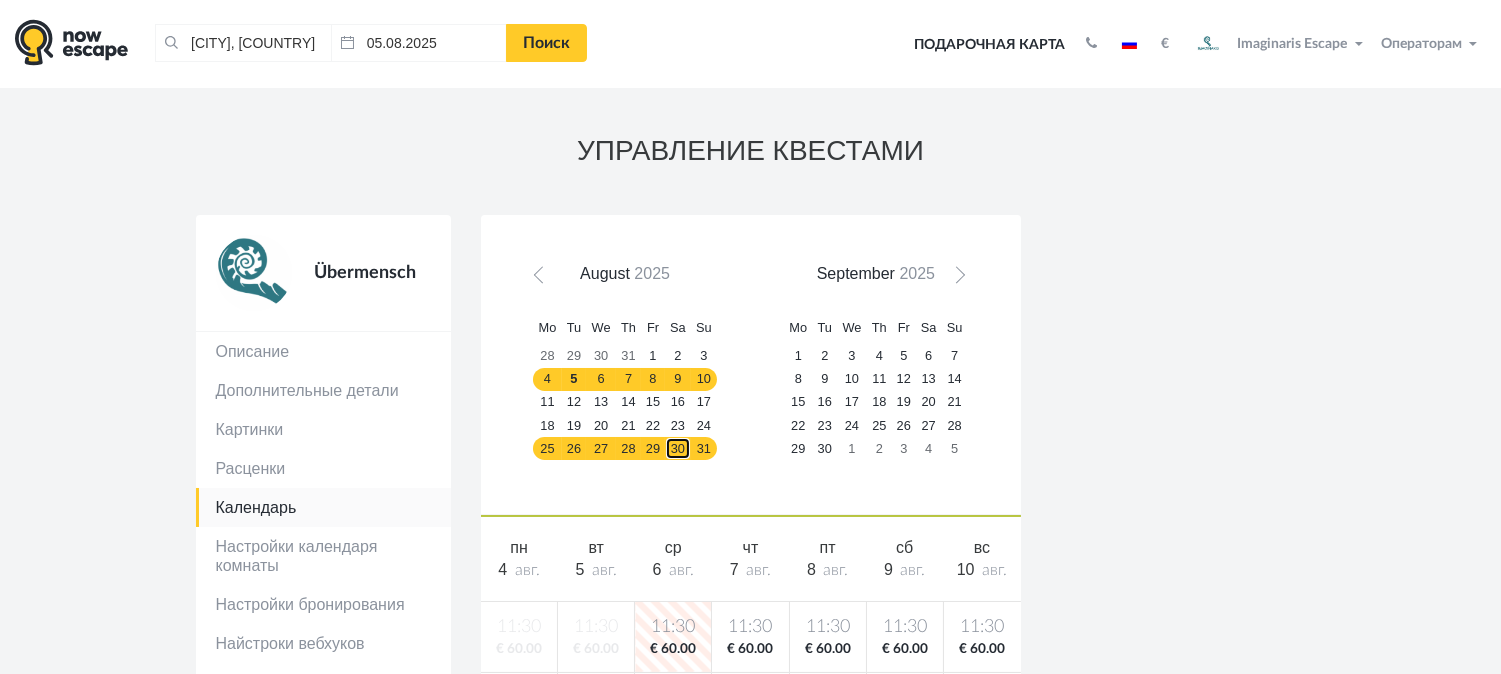 click on "30" at bounding box center [678, 448] 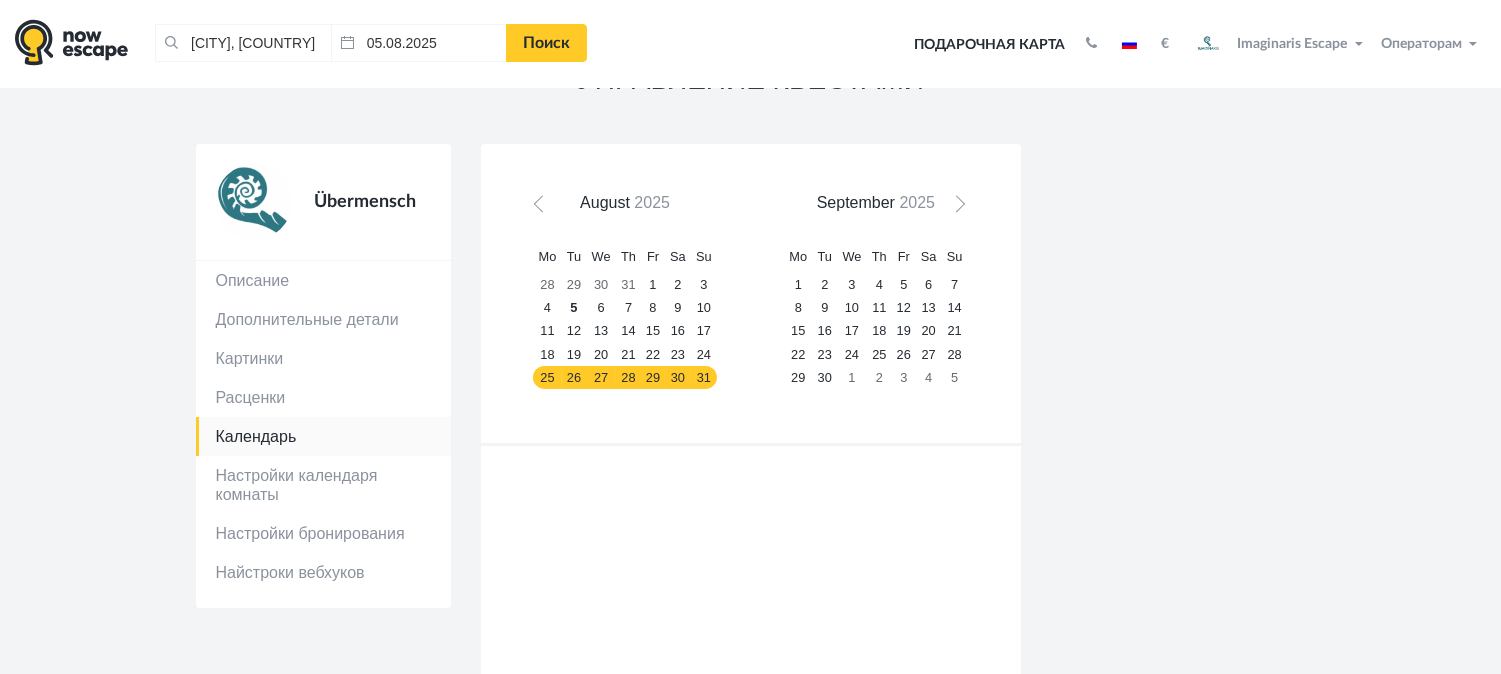 scroll, scrollTop: 77, scrollLeft: 0, axis: vertical 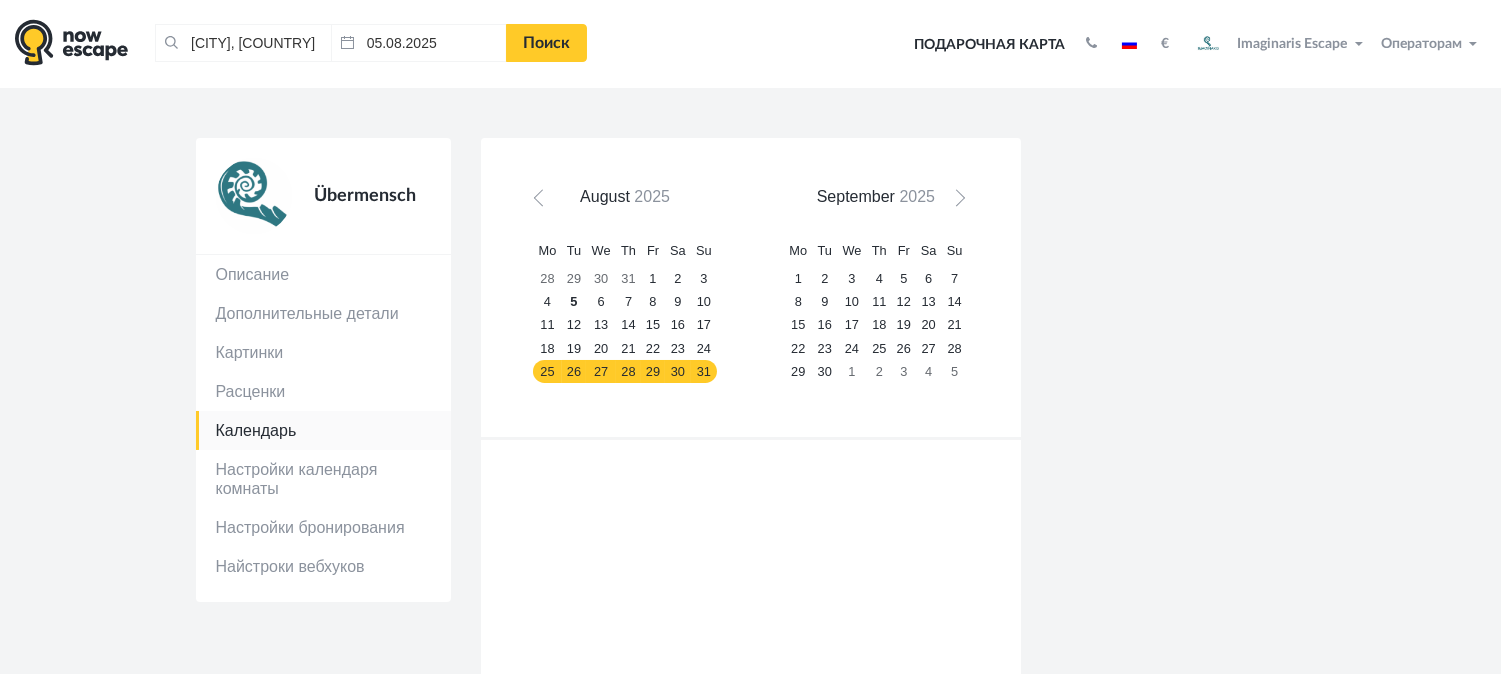 click on "Prev [MONTH]   2025 Mo Tu We Th Fr Sa Su 28 29 30 31 1 2 3 4 5 6 7 8 9 10 11 12 13 14 15 16 17 18 19 20 21 22 23 24 25 26 27 28 29 30 31 Next [MONTH]   2025 Mo Tu We Th Fr Sa Su 1 2 3 4 5 6 7 8 9 10 11 12 13 14 15 16 17 18 19 20 21 22 23 24 25 26 27 28 29 30 1 2 3 4 5
пн
4
авг.
вт
5
авг.
ср
6
авг.
чт
7
авг.
пт
8
авг.
сб
9
авг.
вс
10
авг." at bounding box center [751, 732] 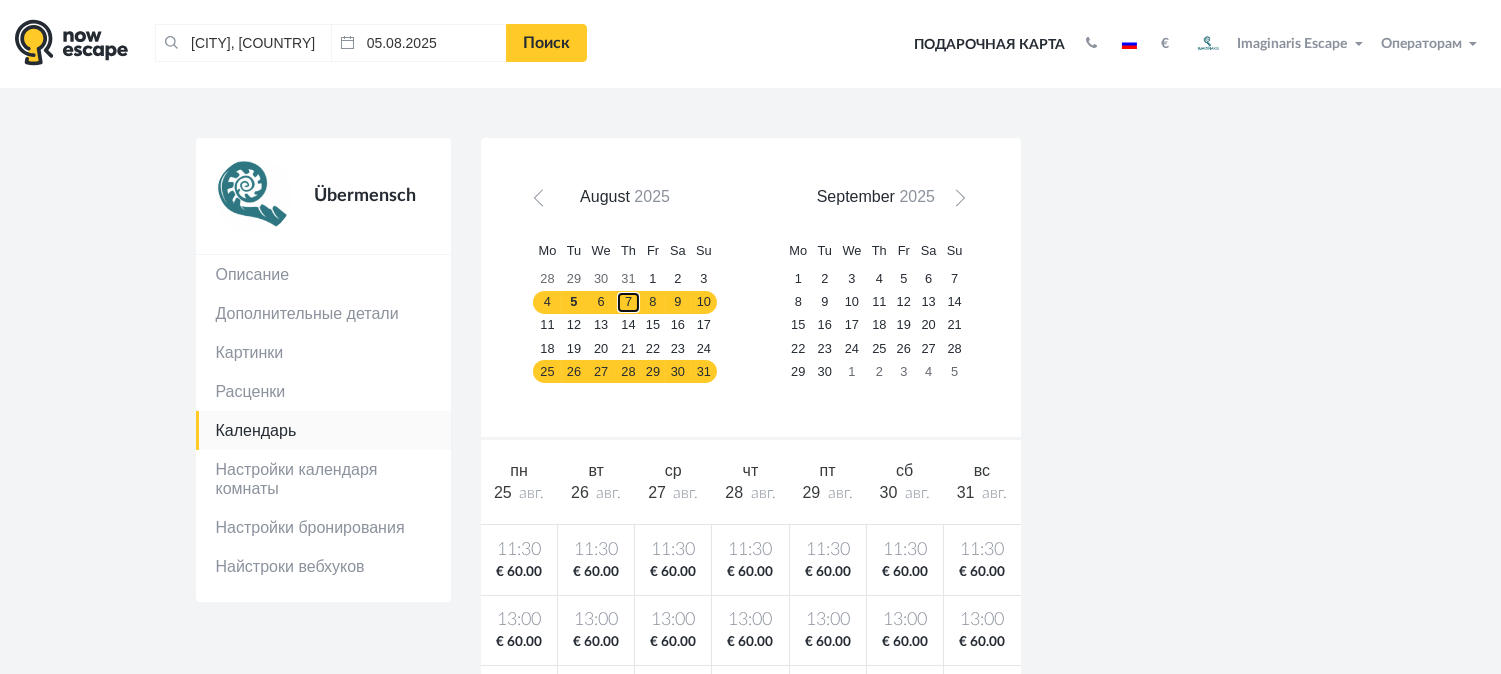 click on "7" at bounding box center [628, 302] 